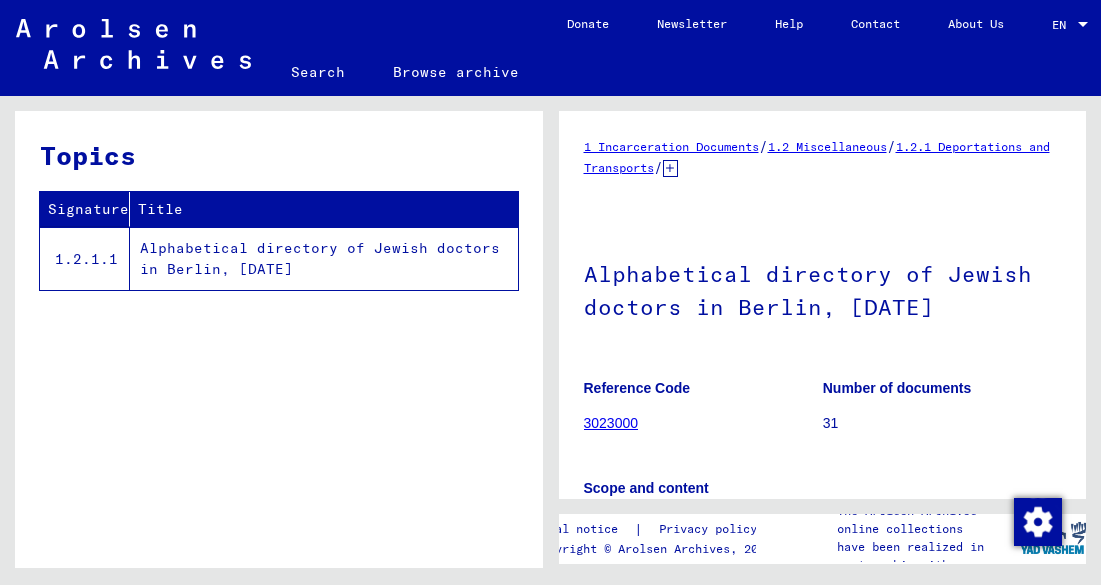 scroll, scrollTop: 0, scrollLeft: 0, axis: both 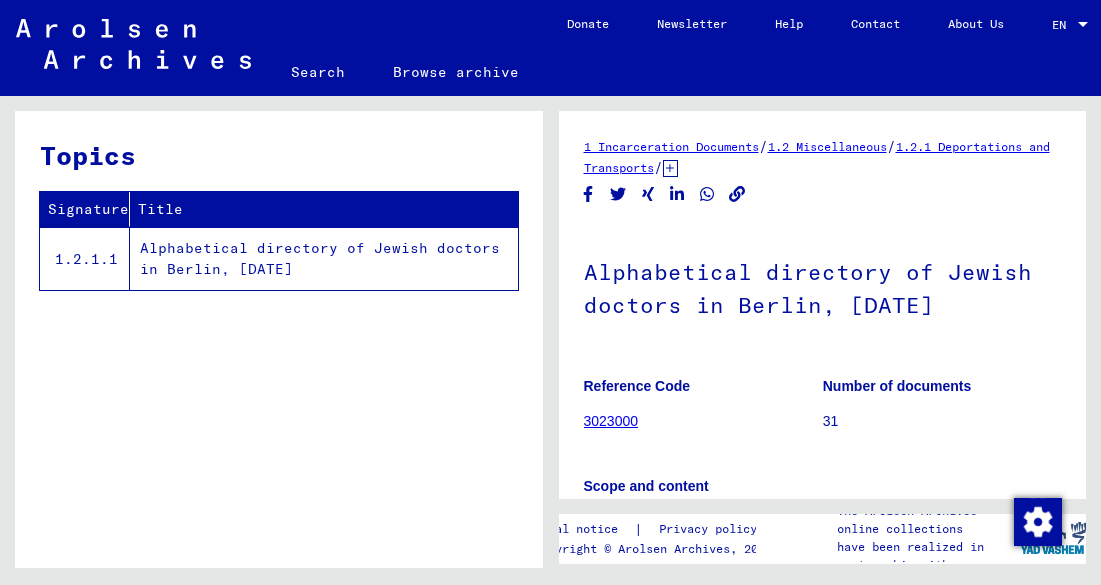 drag, startPoint x: 1017, startPoint y: 307, endPoint x: 570, endPoint y: 268, distance: 448.69812 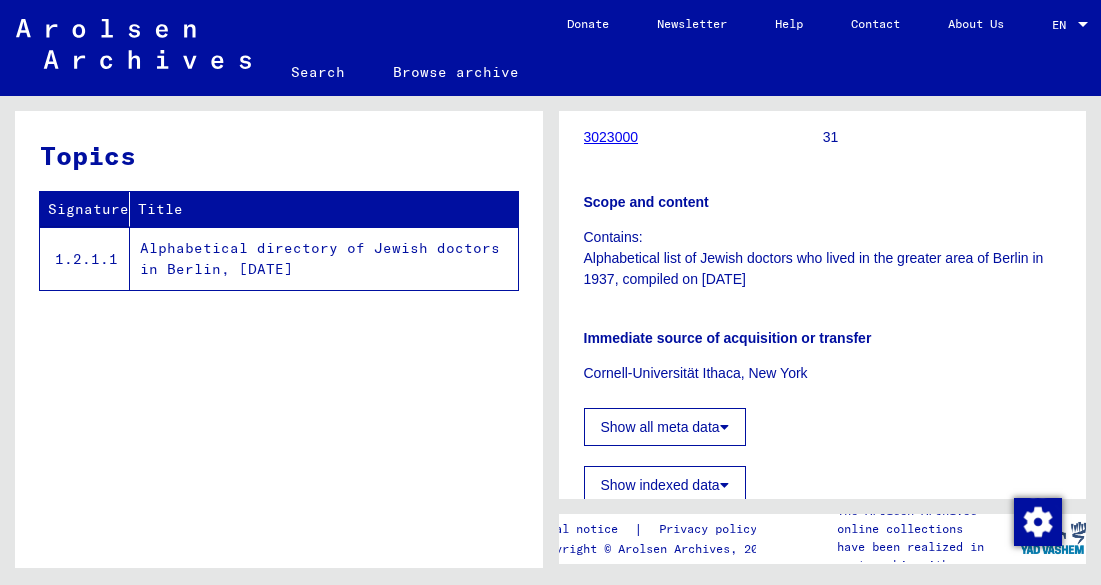 scroll, scrollTop: 0, scrollLeft: 0, axis: both 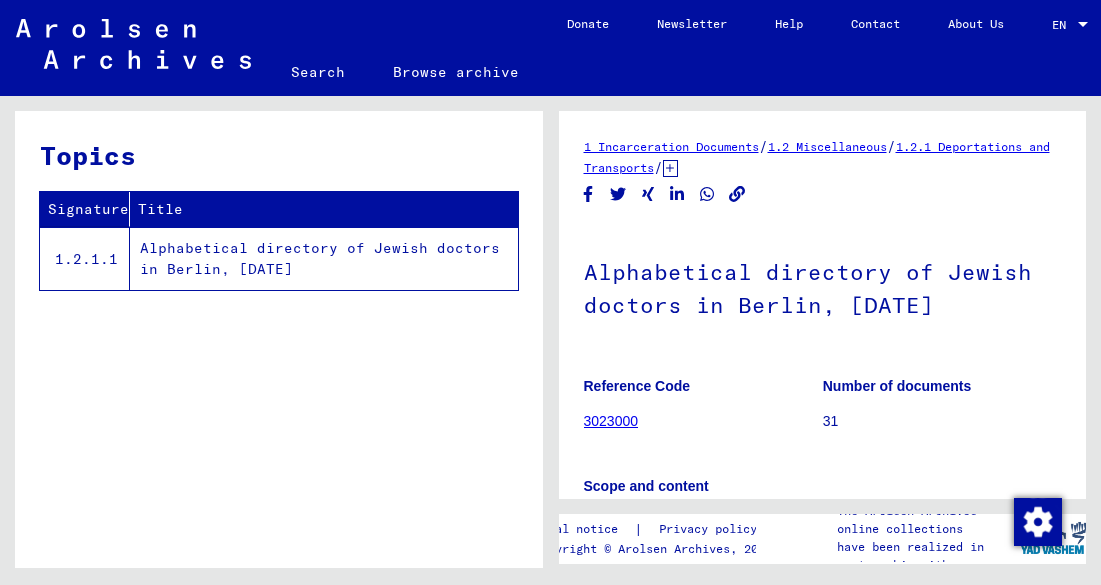 click on "Search" 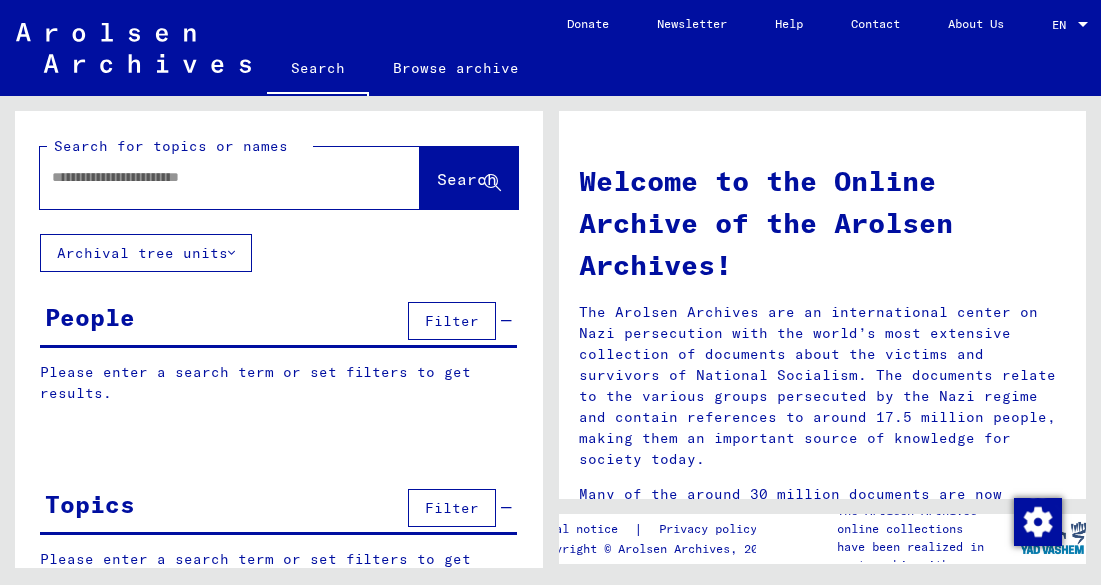 click at bounding box center (206, 177) 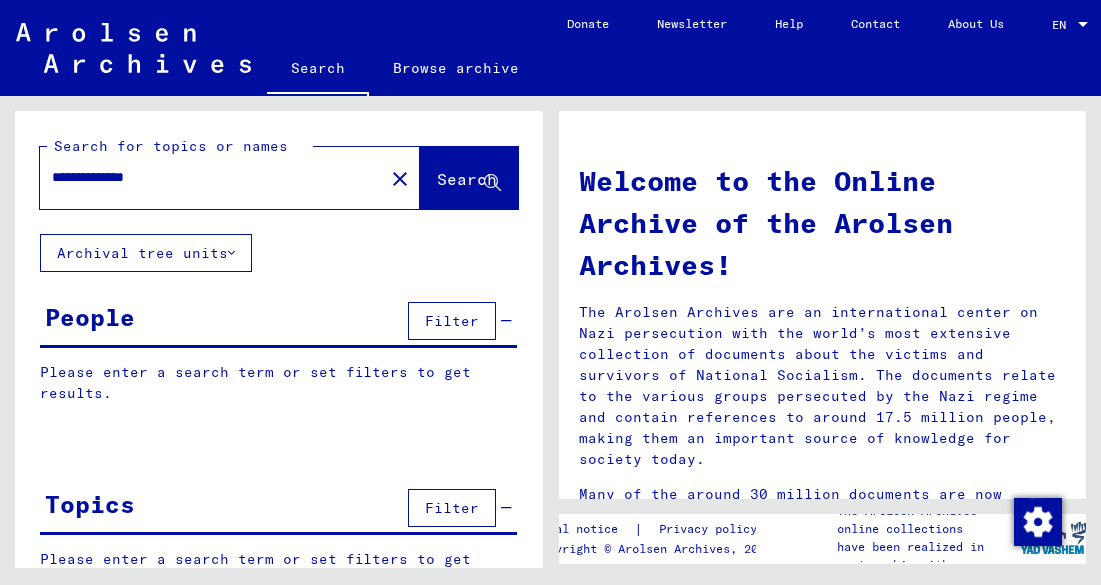 click on "**********" at bounding box center (206, 177) 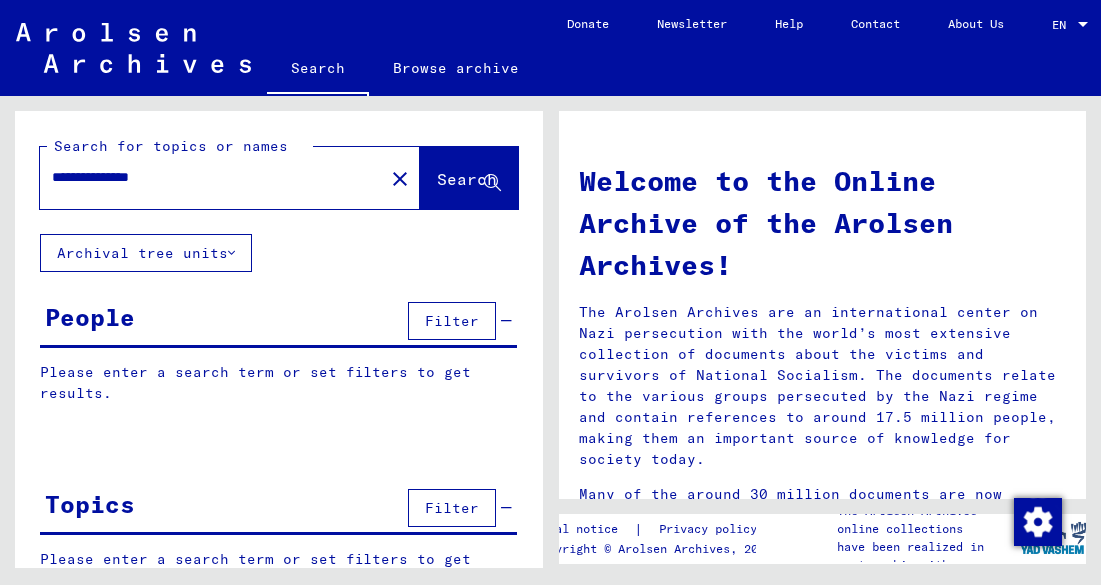 type on "**********" 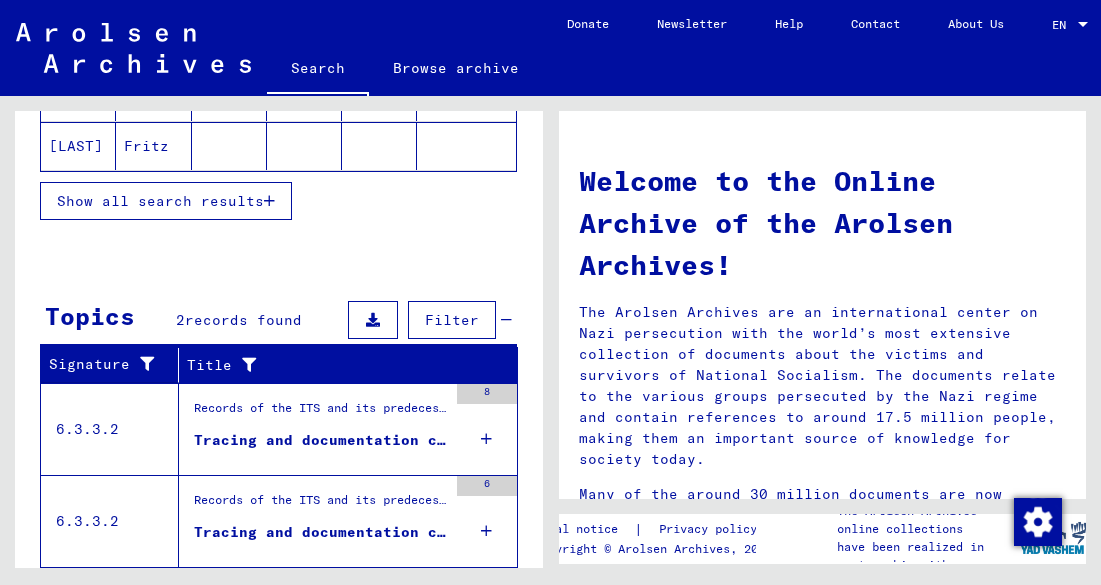 scroll, scrollTop: 486, scrollLeft: 0, axis: vertical 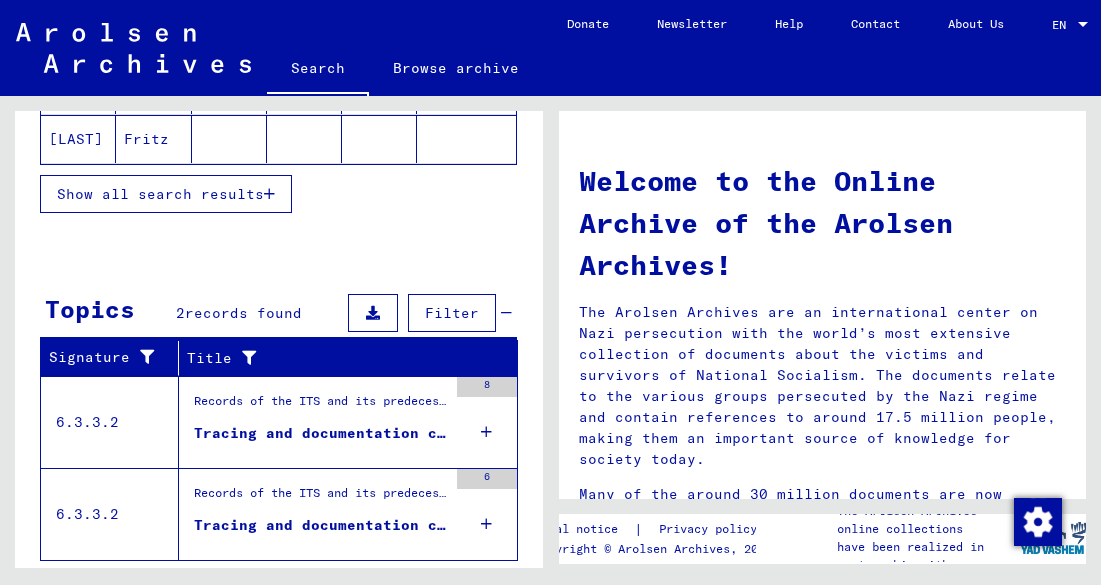 click on "Tracing and documentation case no. 1.190.240 for [LAST], [FIRST] born [DATE]" at bounding box center [320, 433] 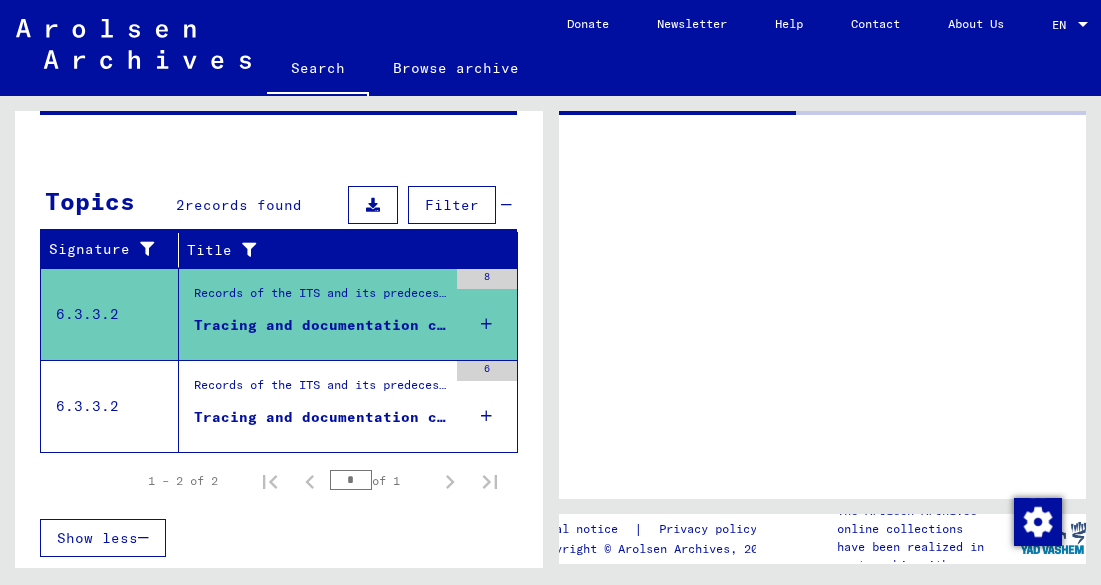 scroll, scrollTop: 232, scrollLeft: 0, axis: vertical 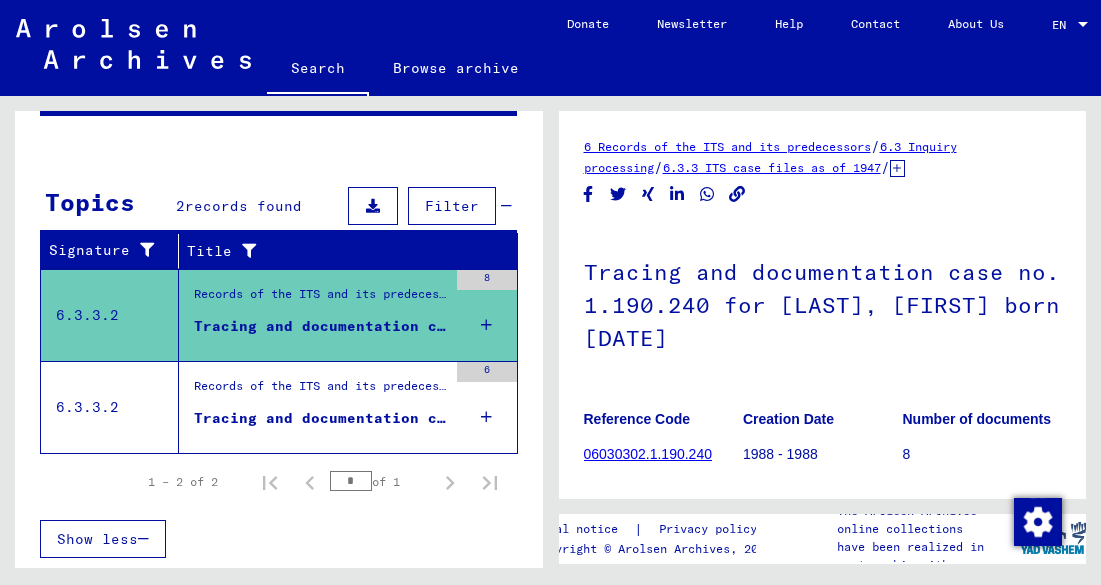 click on "Records of the ITS and its predecessors / Inquiry processing / ITS case files as of 1947 / Repository of T/D cases / Tracing and documentation cases with (T/D) numbers between 1 bis 249.999 / Tracing and documentation cases with (T/D) numbers between 99.500 and 99.999" at bounding box center (320, 391) 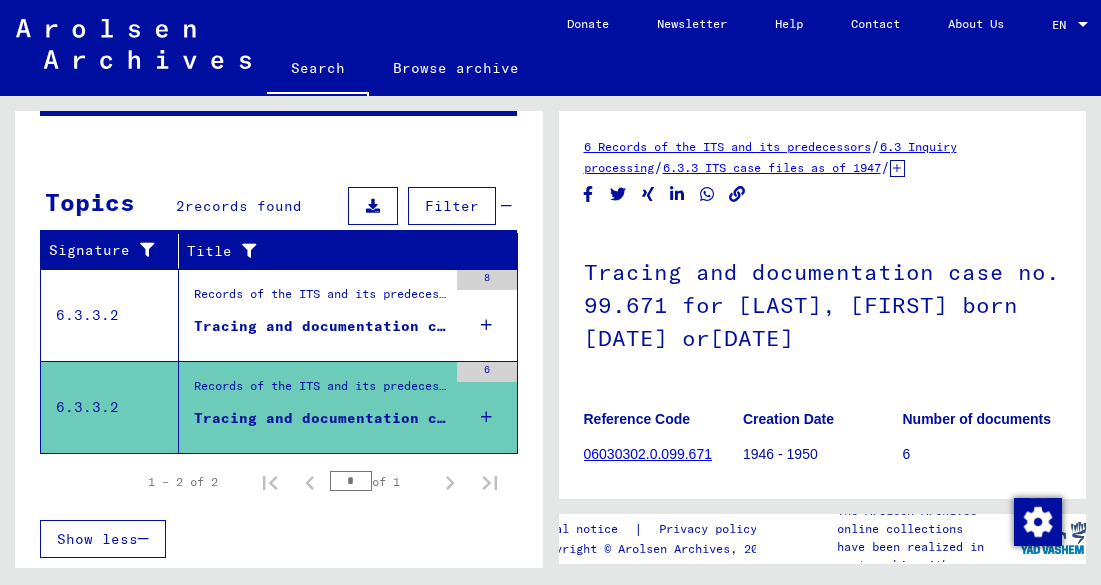 scroll, scrollTop: 0, scrollLeft: 0, axis: both 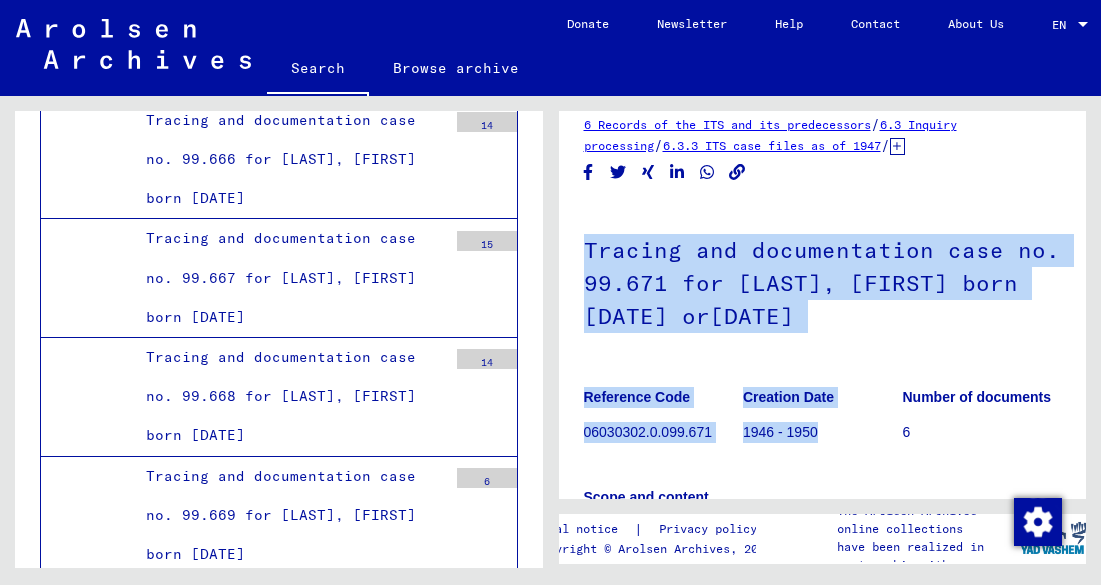 drag, startPoint x: 1061, startPoint y: 423, endPoint x: 568, endPoint y: 237, distance: 526.9203 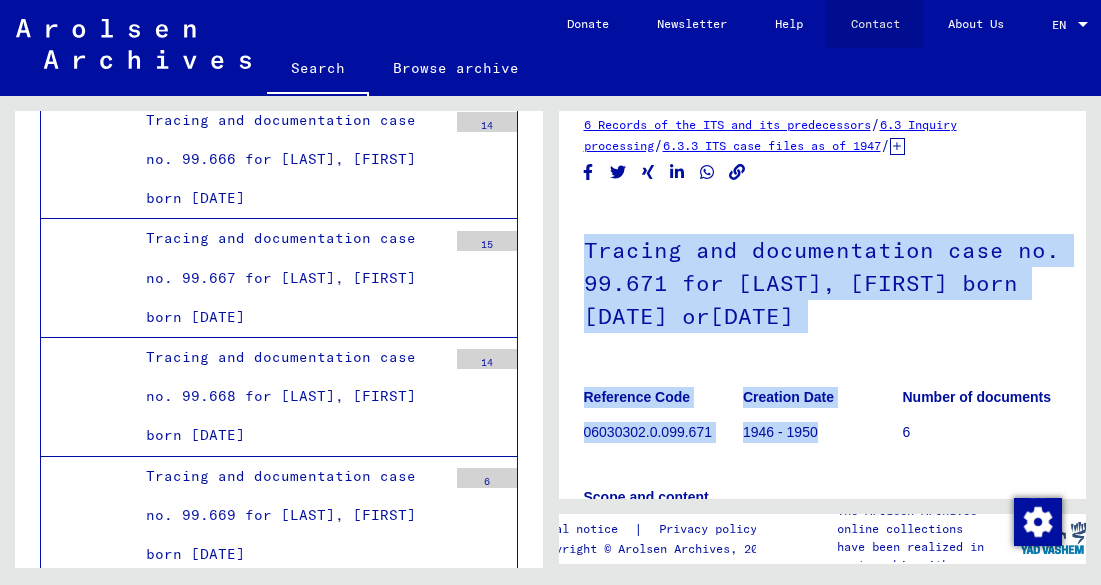 click on "Contact" 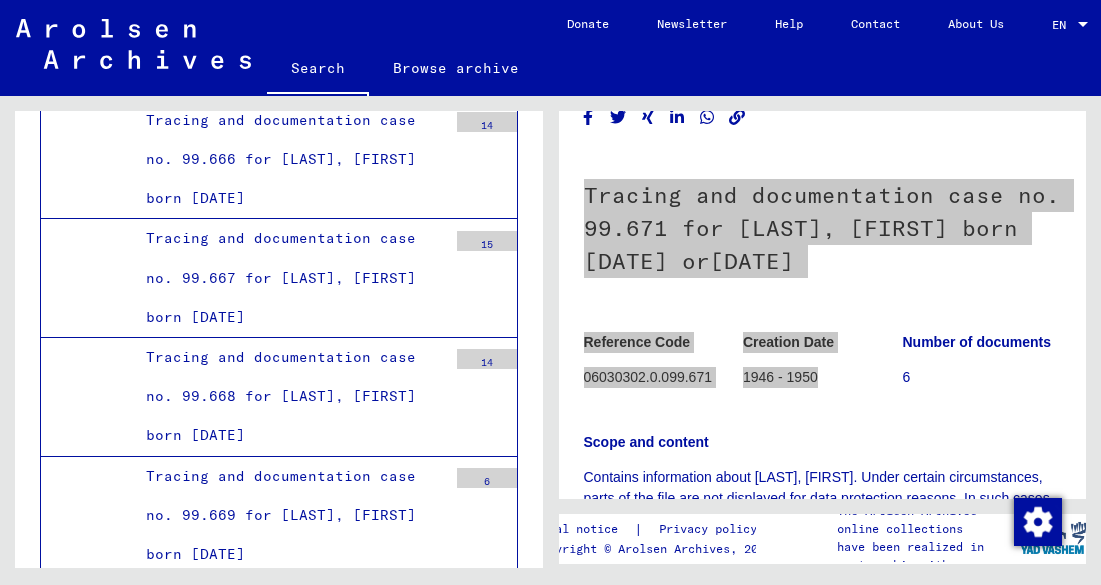 scroll, scrollTop: 79, scrollLeft: 0, axis: vertical 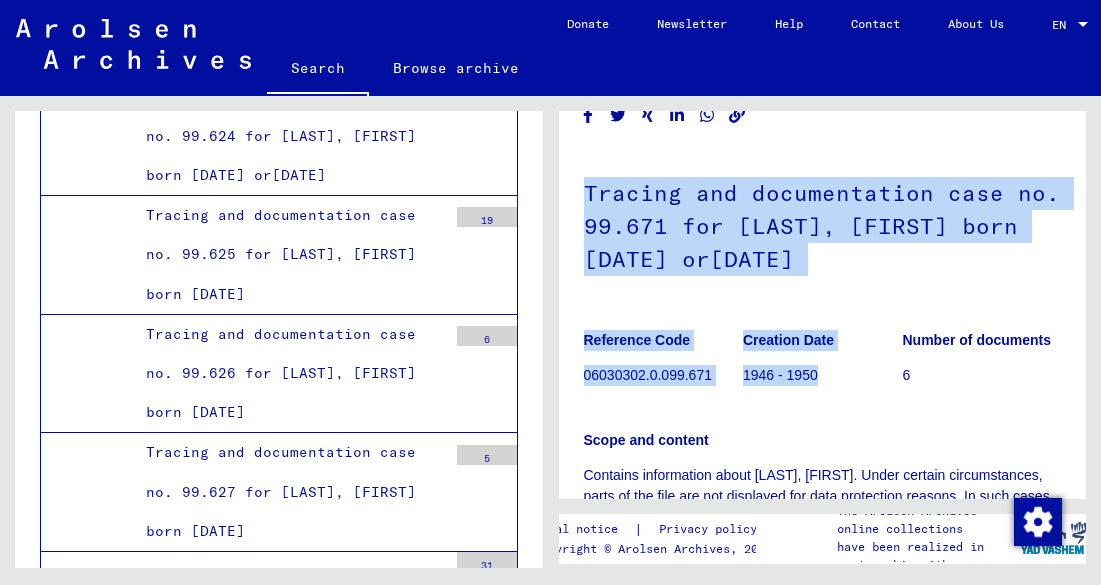 click on "Search" 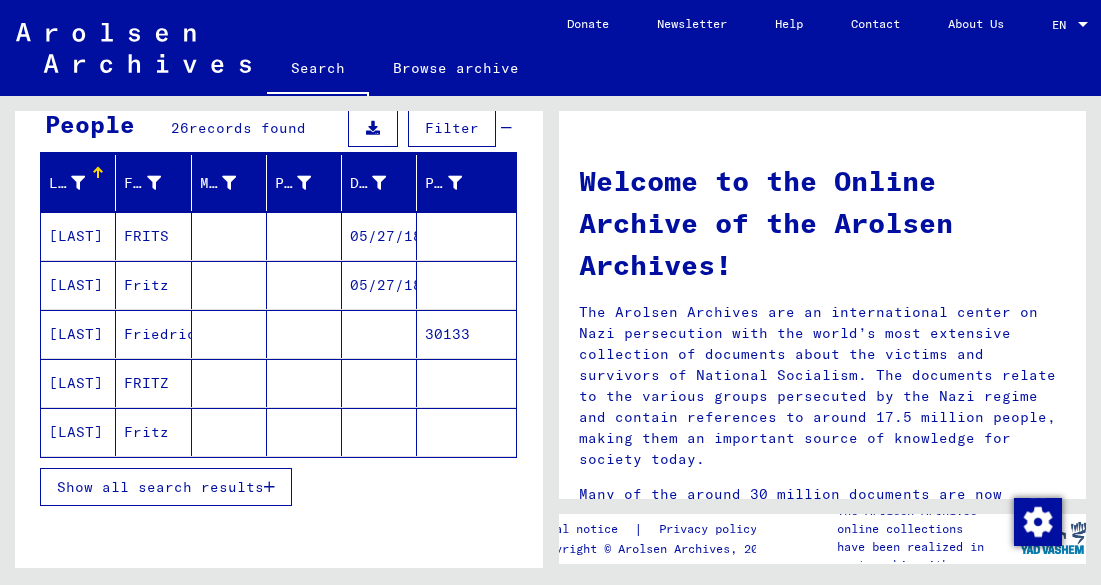 scroll, scrollTop: 198, scrollLeft: 0, axis: vertical 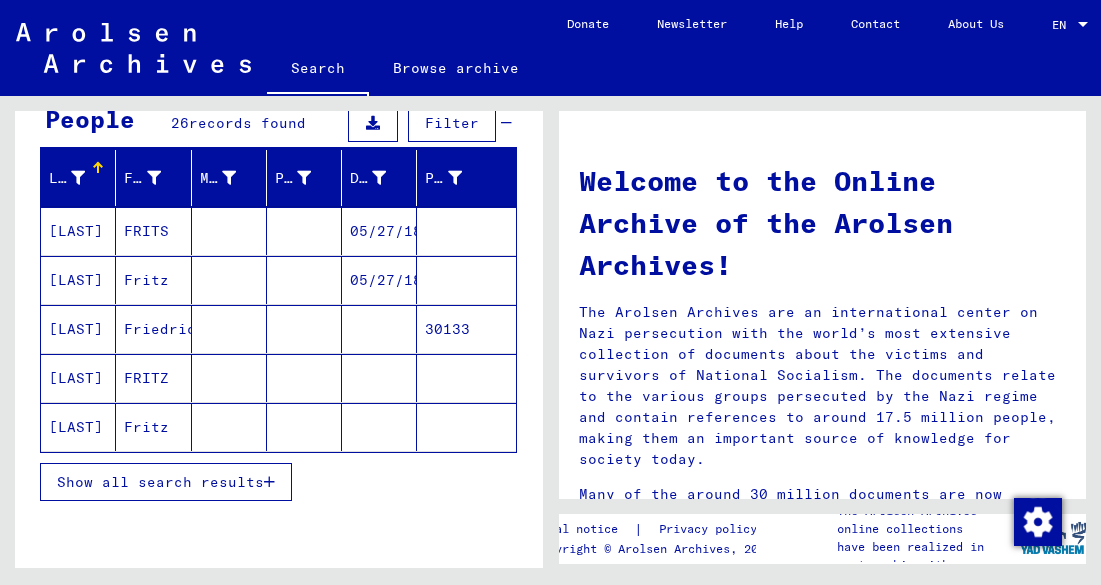 click on "Fritz" 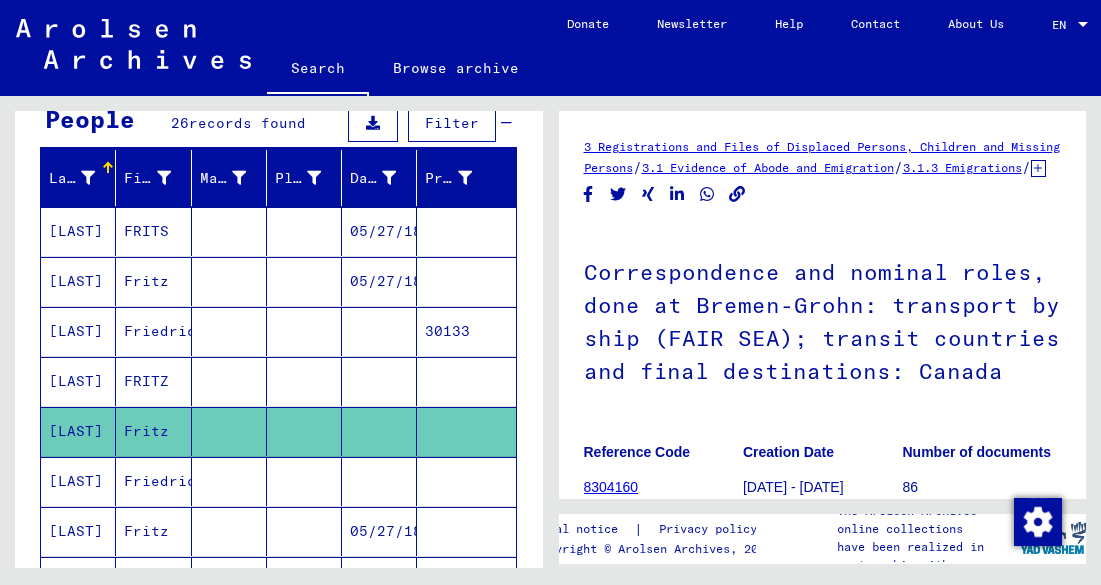 scroll, scrollTop: 0, scrollLeft: 0, axis: both 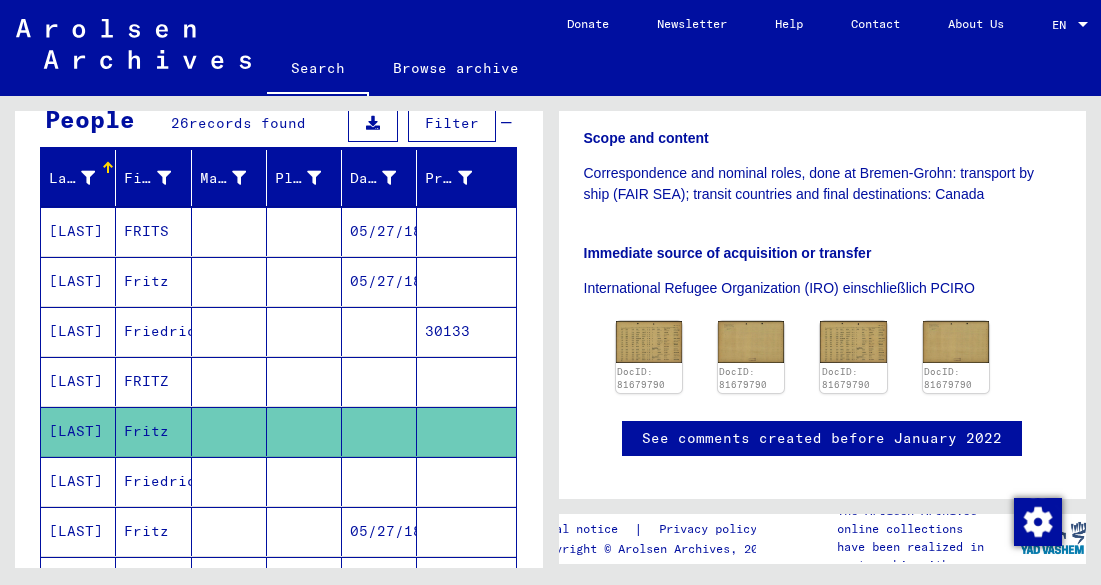 click on "FRITZ" at bounding box center [153, 431] 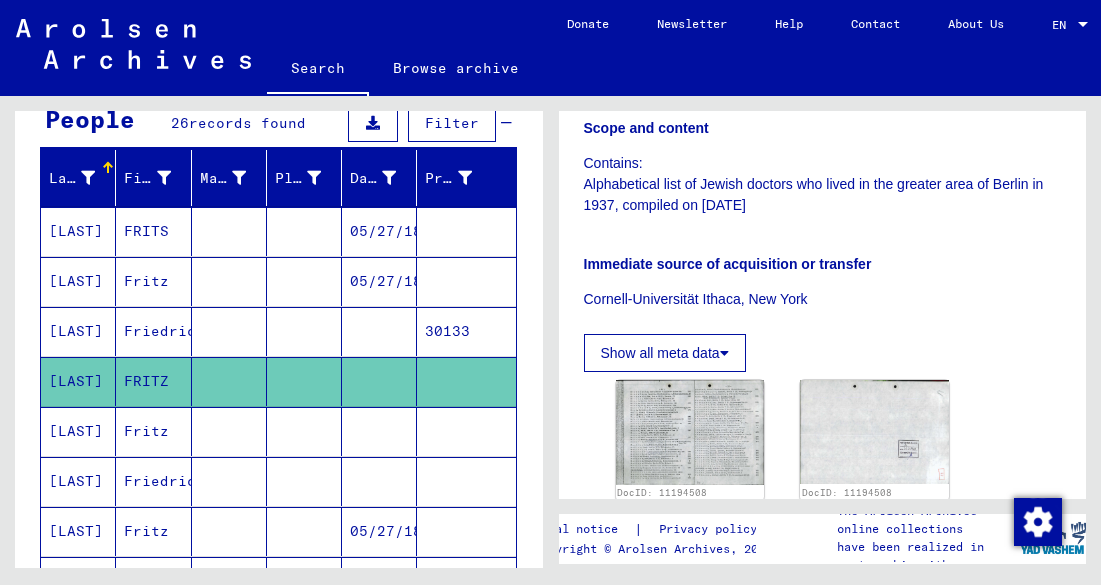 scroll, scrollTop: 370, scrollLeft: 0, axis: vertical 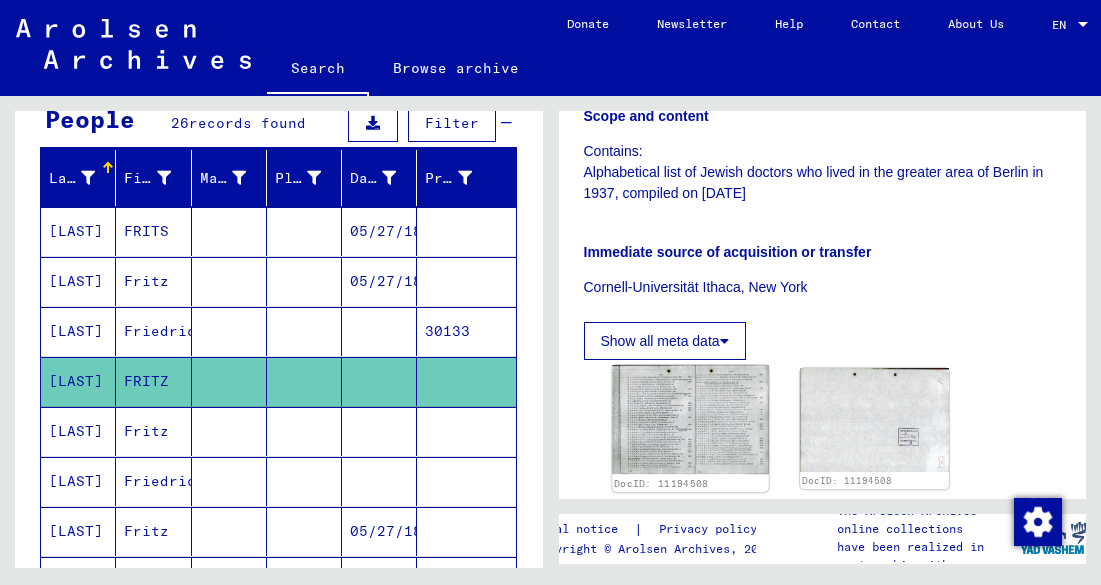 click 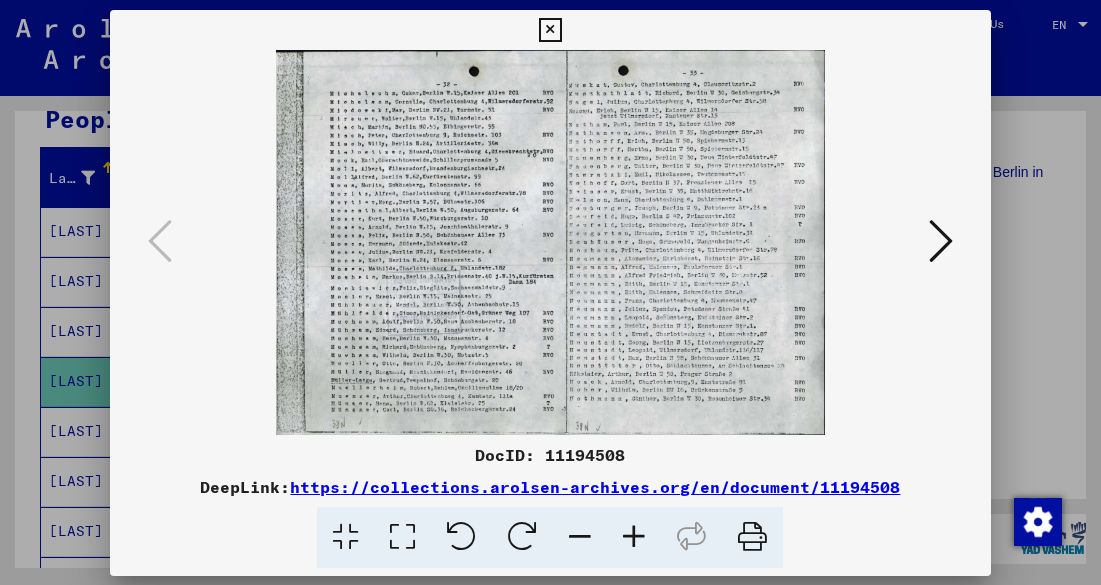 click at bounding box center (550, 242) 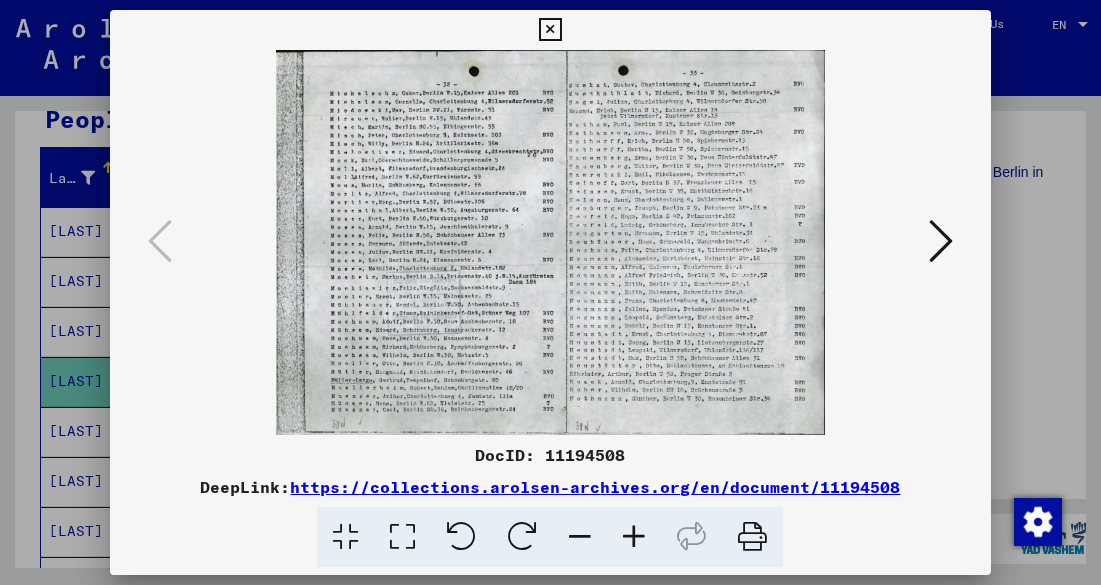 click at bounding box center [941, 241] 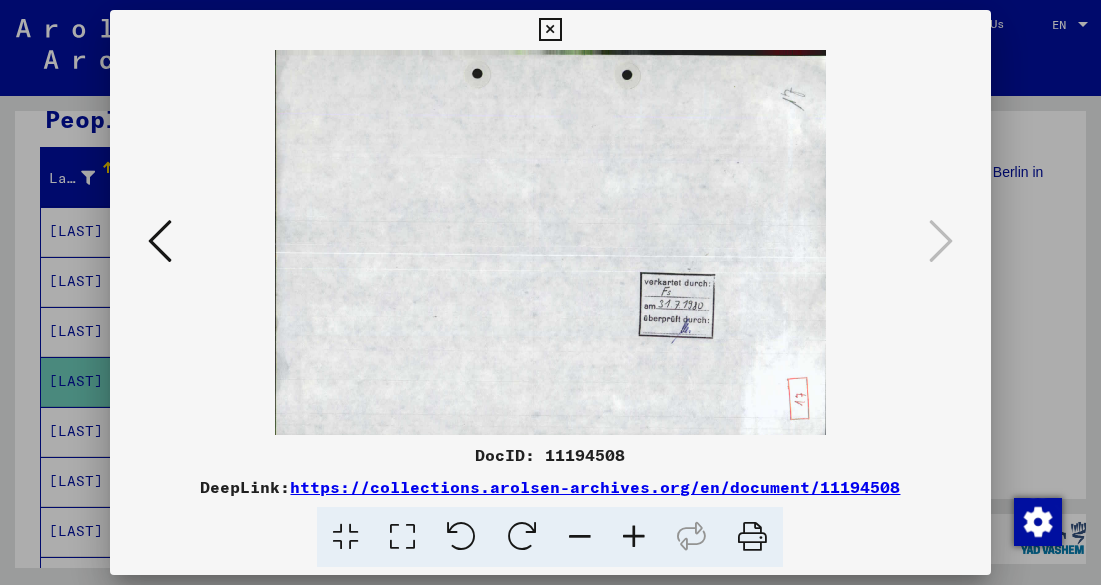 click at bounding box center [160, 241] 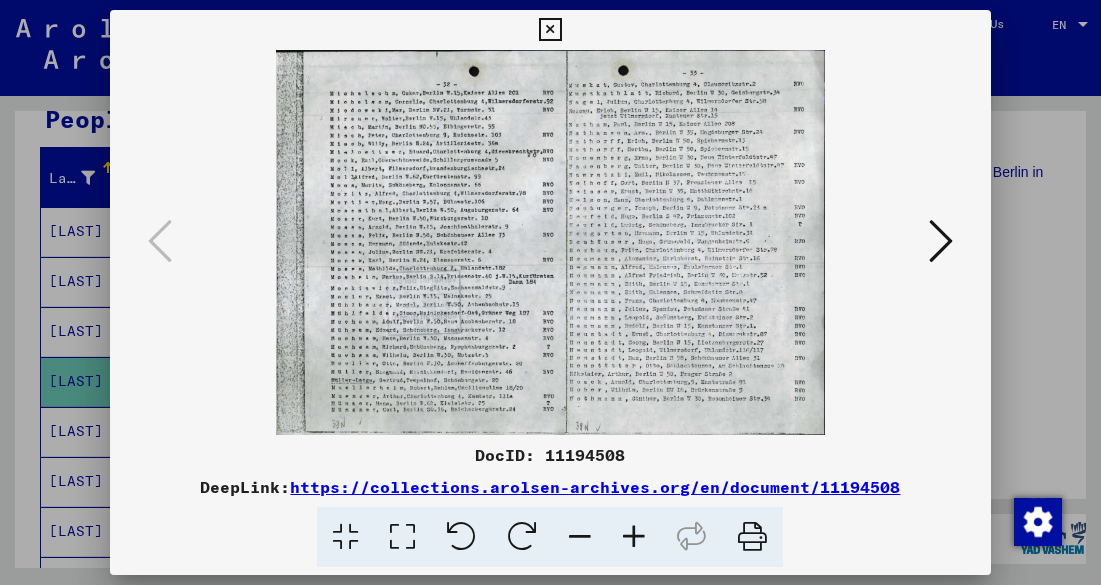 click at bounding box center [550, 30] 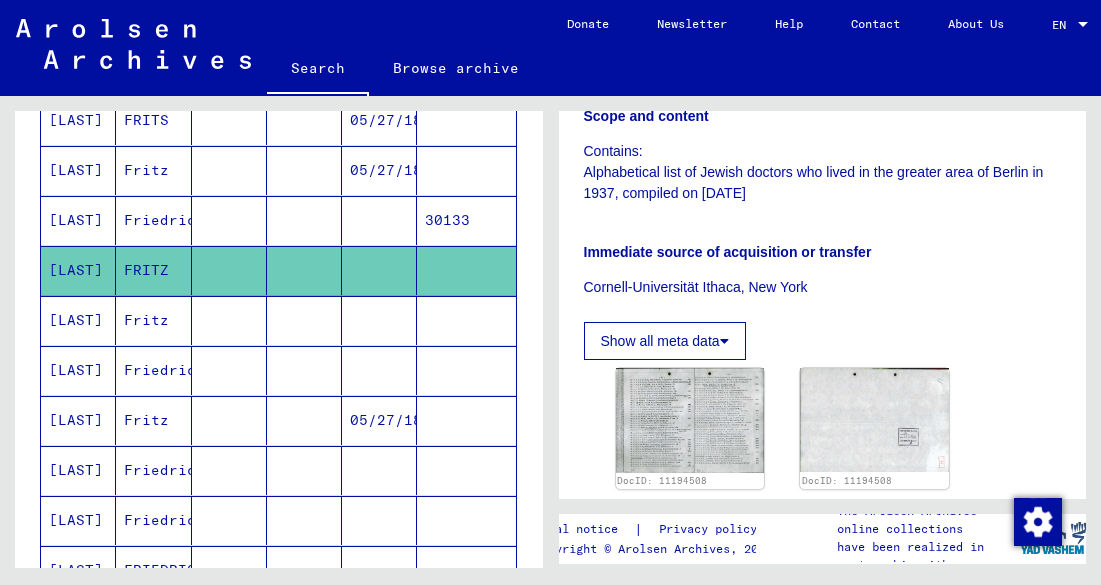 scroll, scrollTop: 312, scrollLeft: 0, axis: vertical 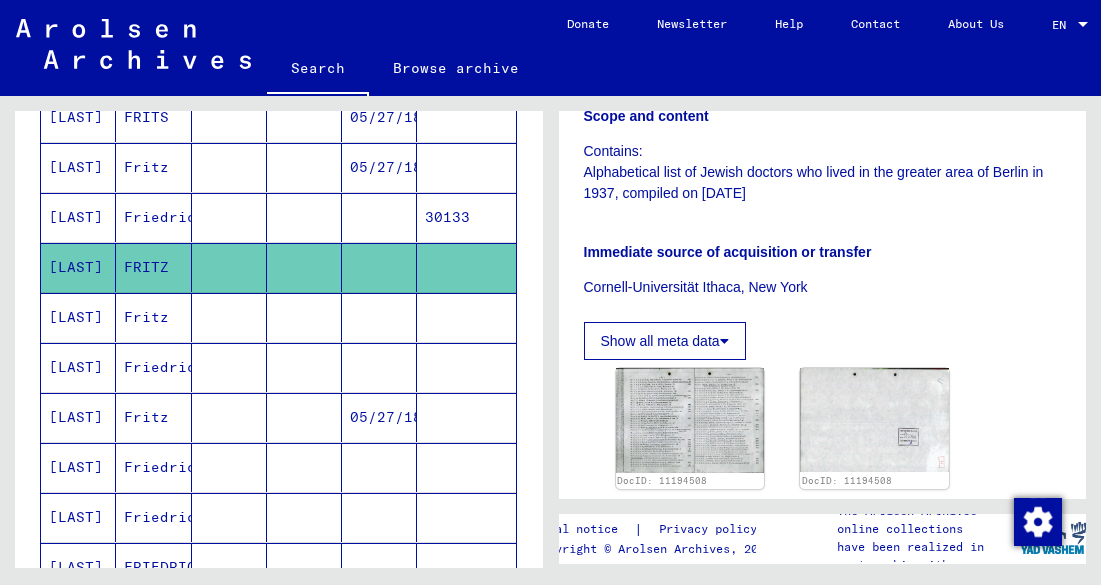 click on "Fritz" at bounding box center (153, 467) 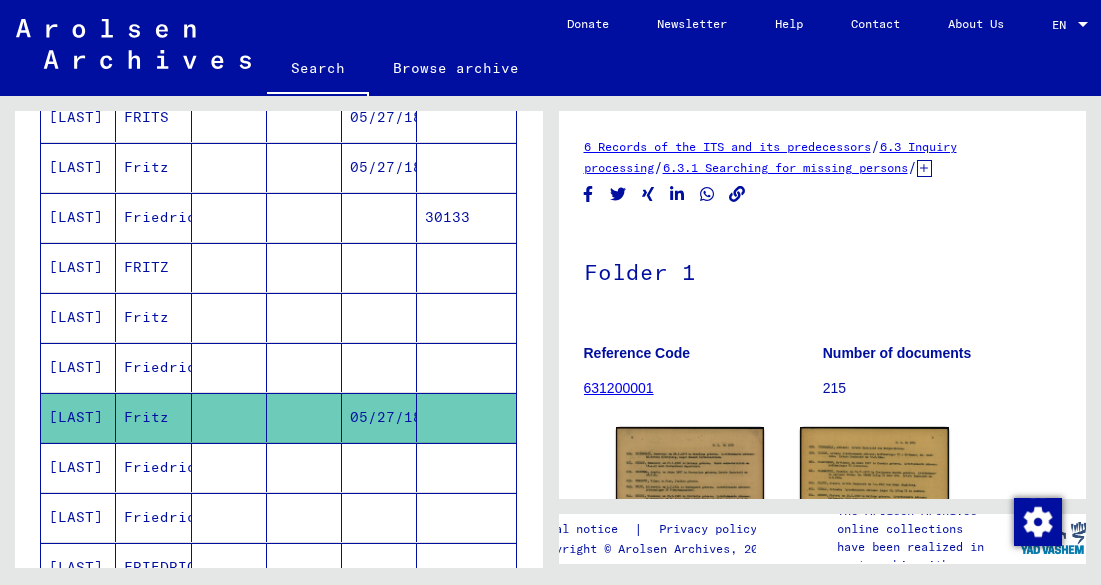 scroll, scrollTop: 0, scrollLeft: 0, axis: both 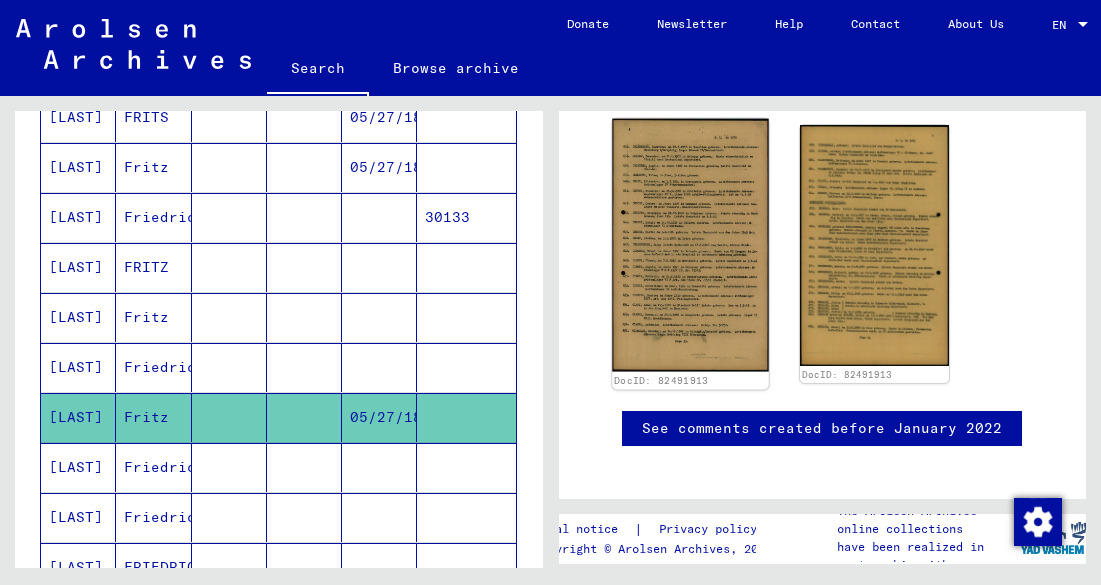 click 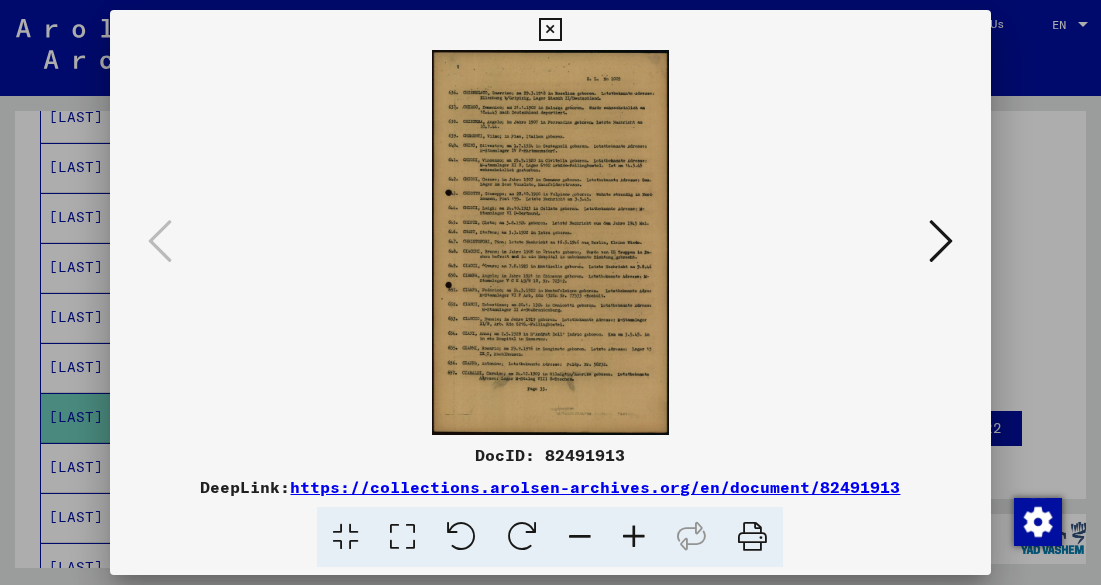 click at bounding box center (634, 537) 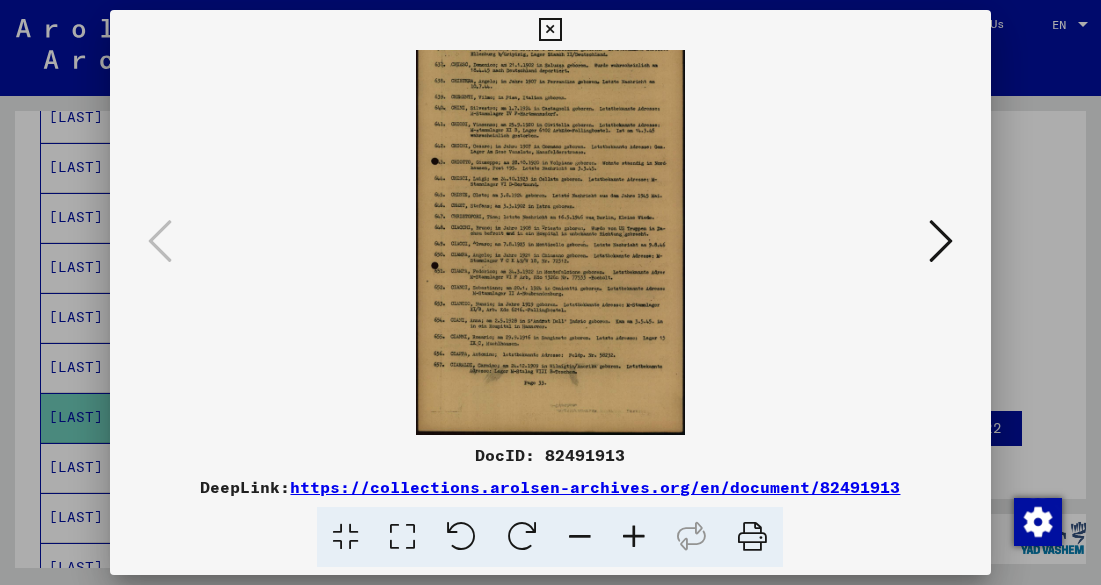 scroll, scrollTop: 0, scrollLeft: 0, axis: both 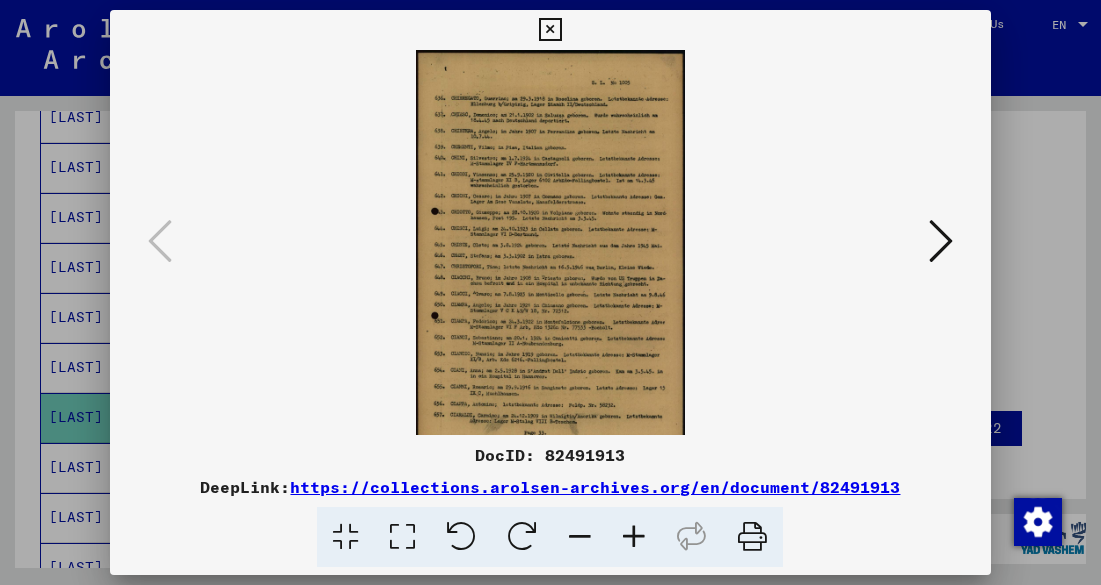 drag, startPoint x: 543, startPoint y: 332, endPoint x: 531, endPoint y: 320, distance: 16.970562 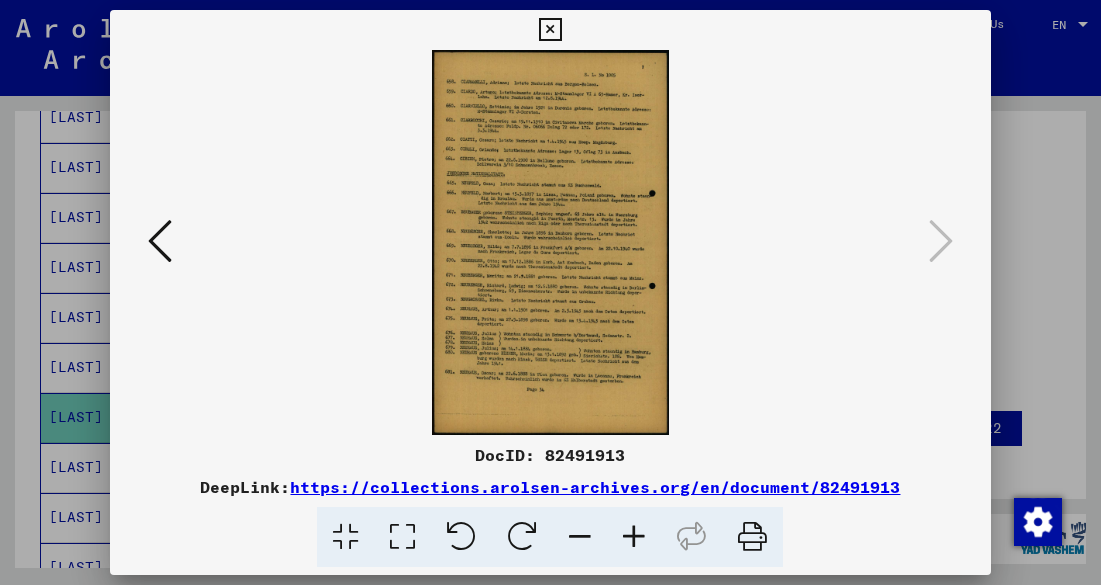 click at bounding box center (551, 242) 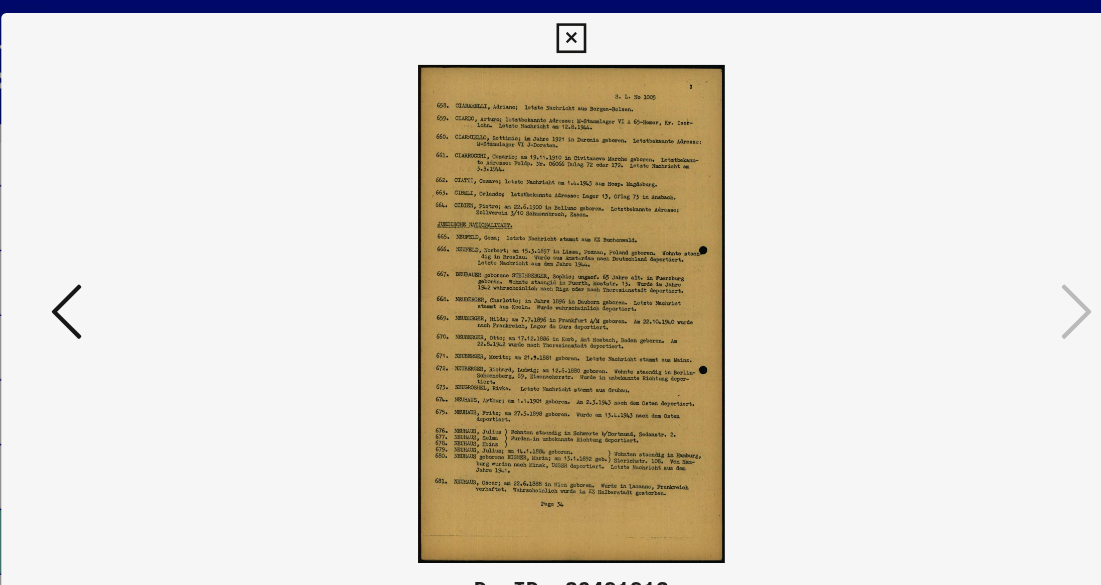 click at bounding box center [160, 241] 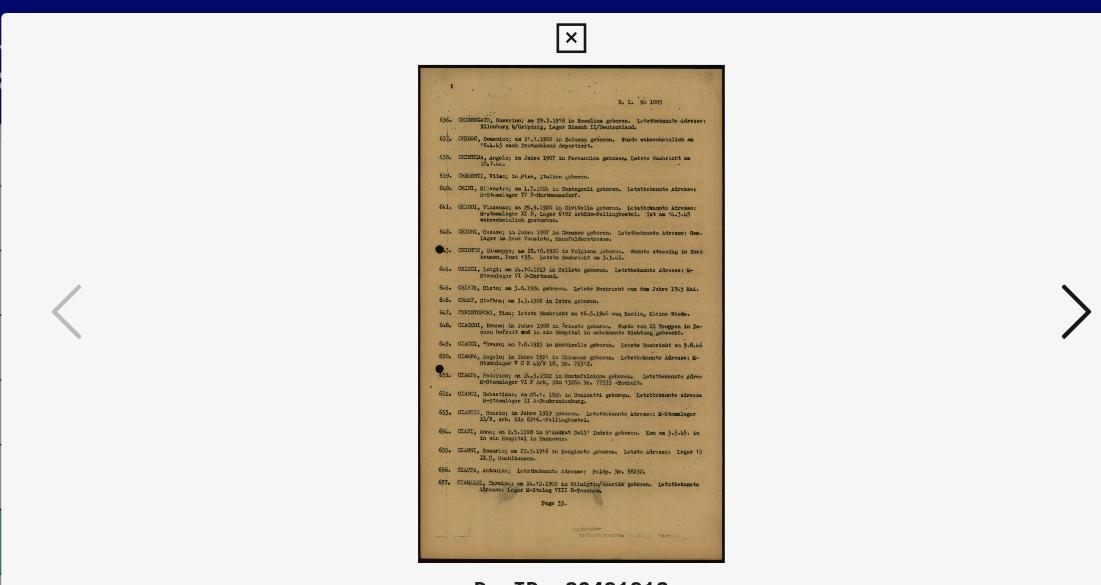 click at bounding box center [941, 241] 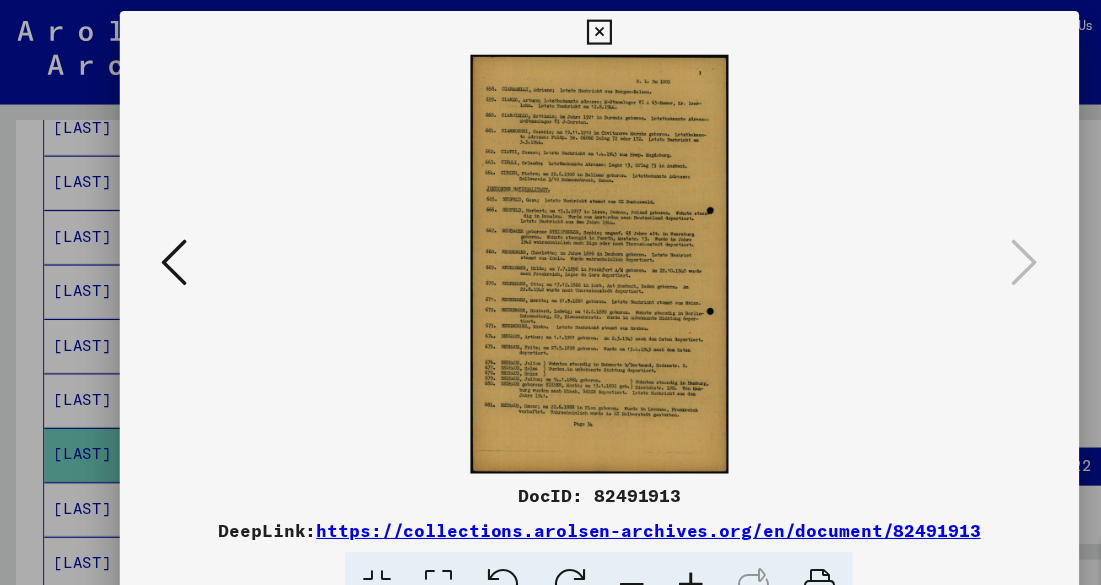 click at bounding box center [550, 30] 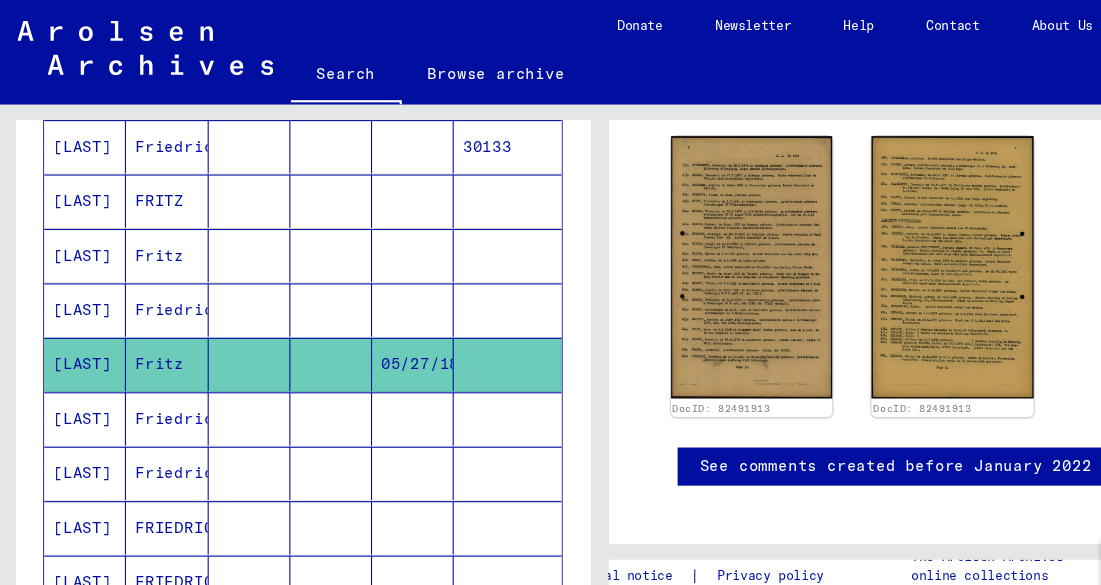 scroll, scrollTop: 397, scrollLeft: 0, axis: vertical 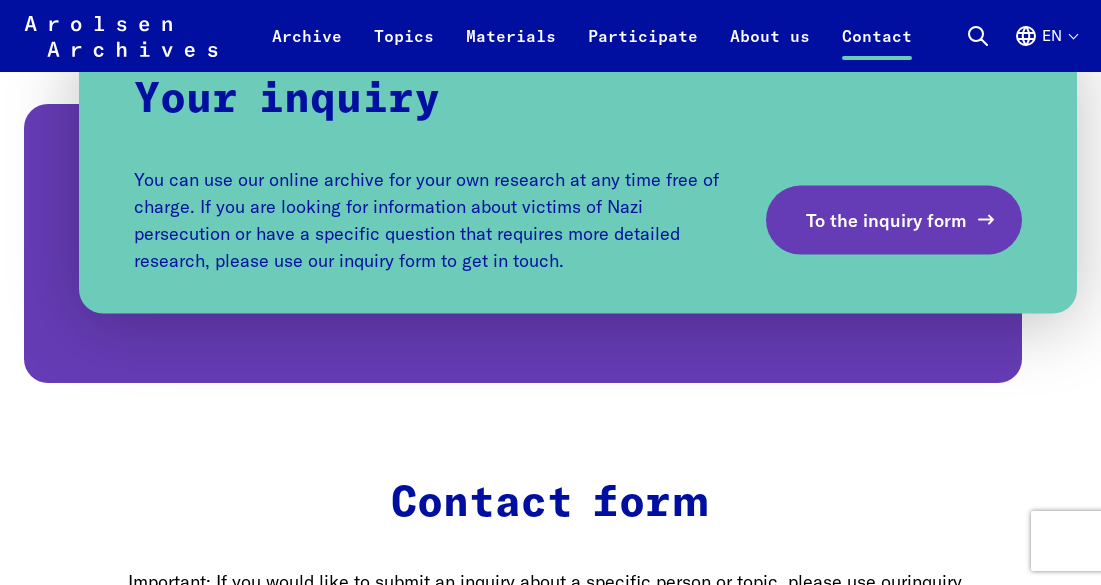 click on "To the inquiry form" at bounding box center (886, 219) 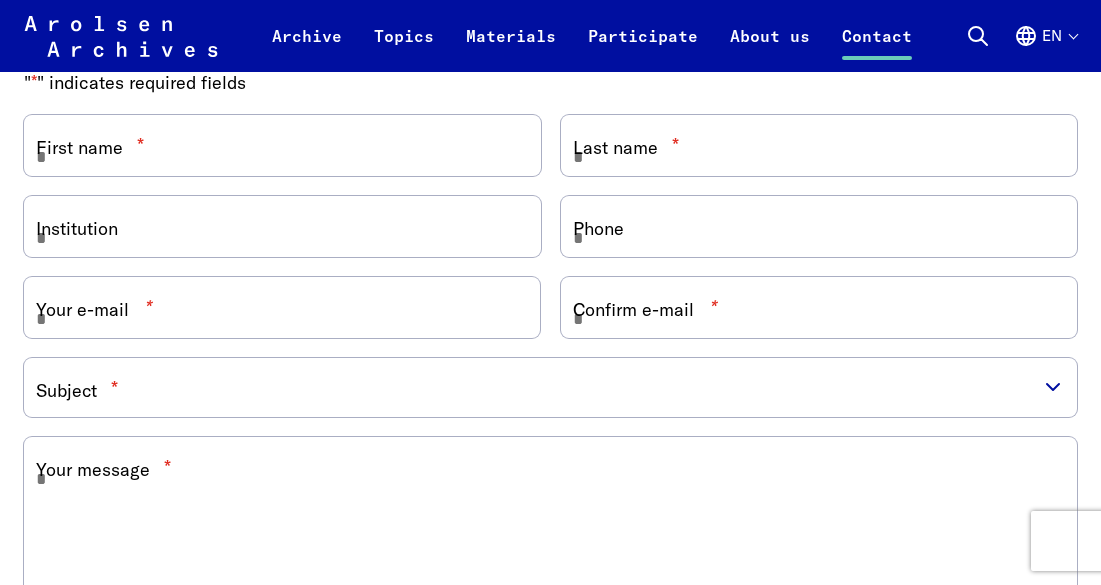 scroll, scrollTop: 2701, scrollLeft: 0, axis: vertical 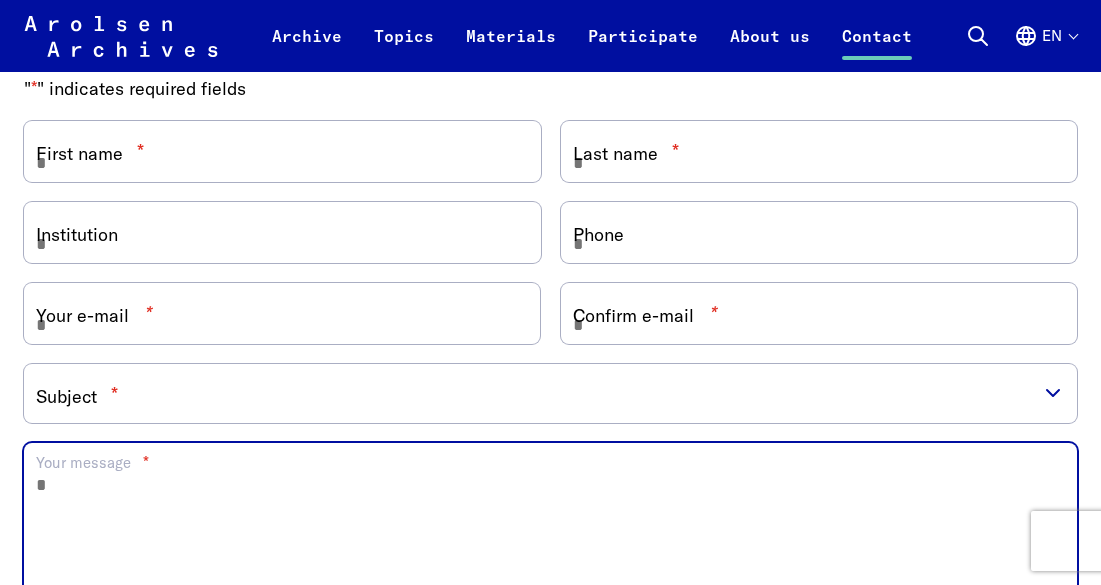 click on "Your message *" at bounding box center [550, 539] 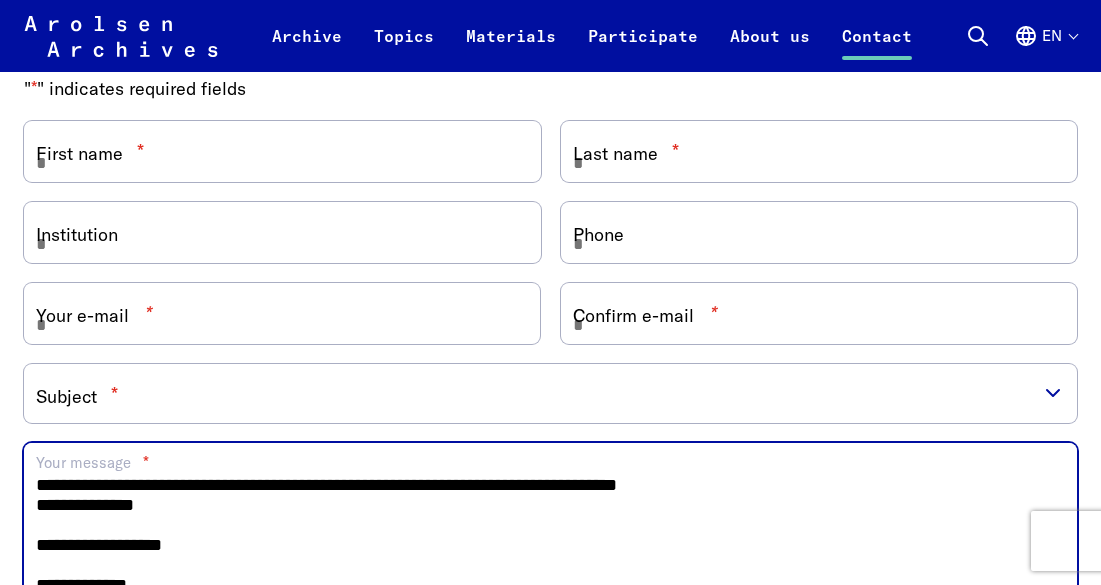 scroll, scrollTop: 65, scrollLeft: 0, axis: vertical 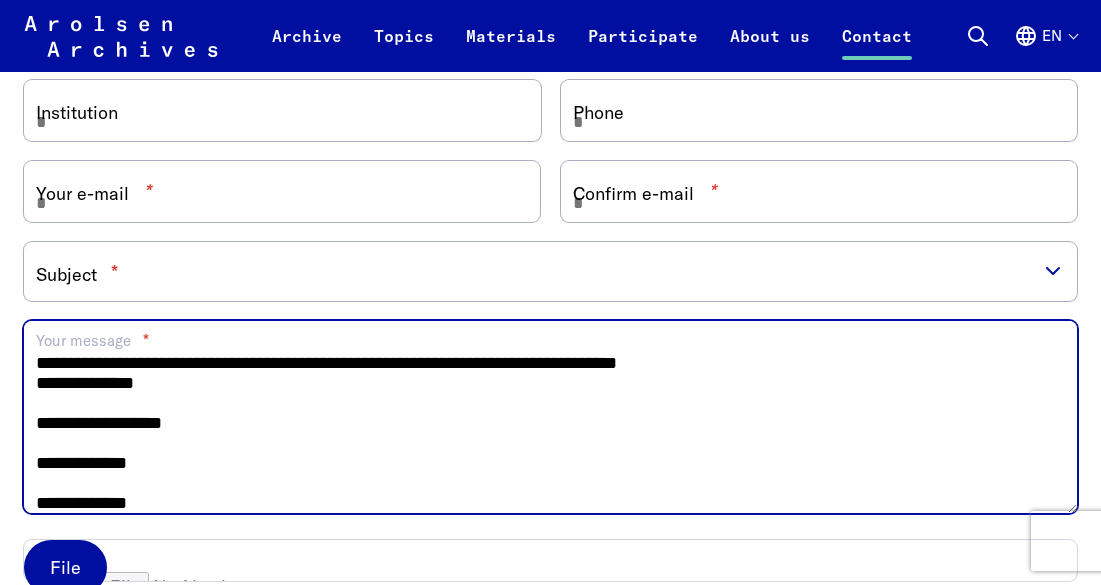 type on "**********" 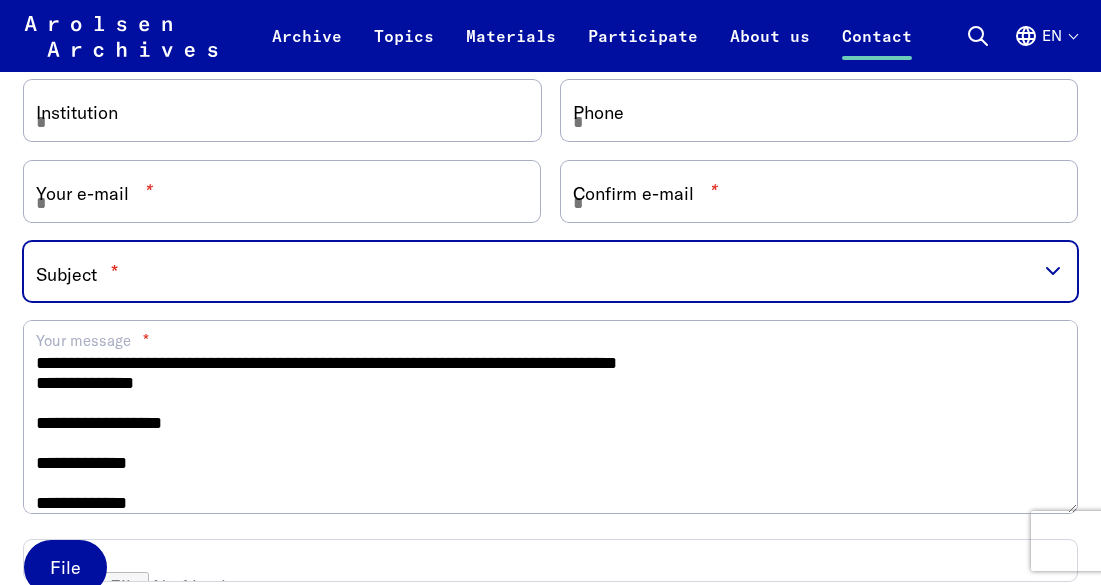 click on "**********" at bounding box center (550, 271) 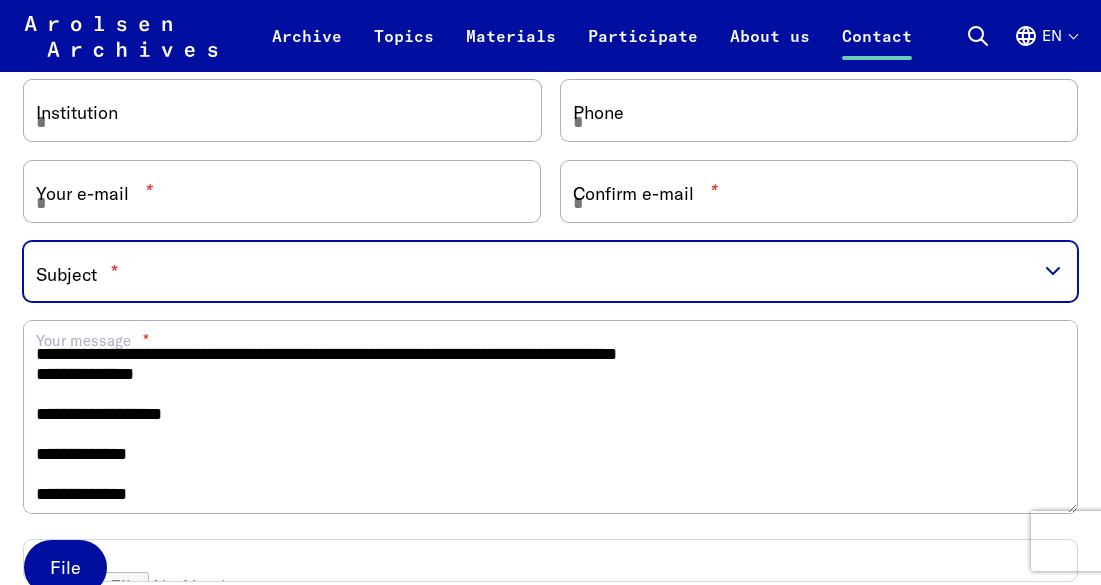 scroll, scrollTop: 0, scrollLeft: 0, axis: both 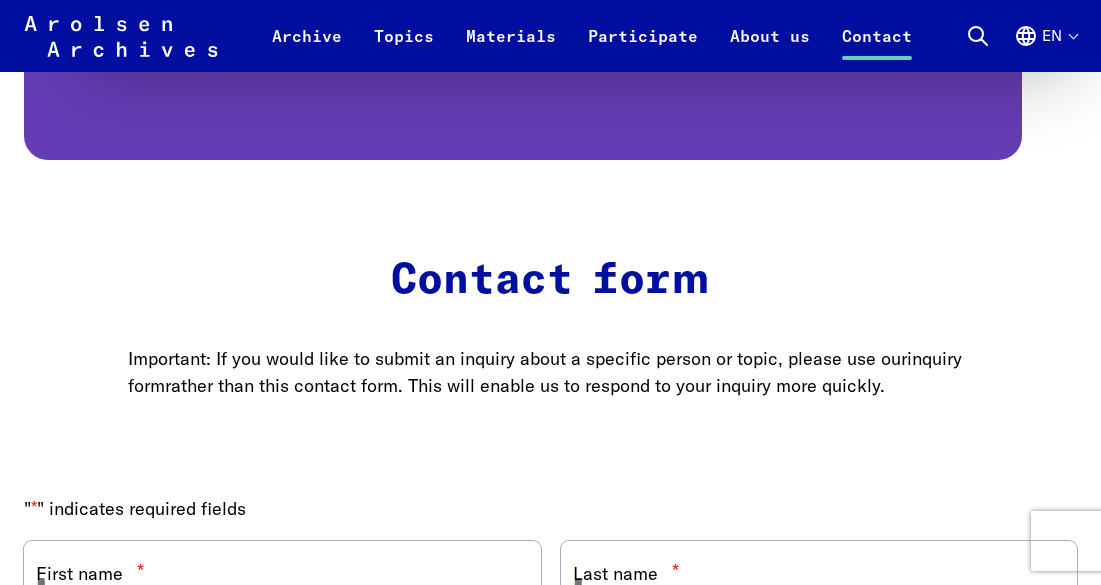 click on "inquiry form" at bounding box center (545, 372) 